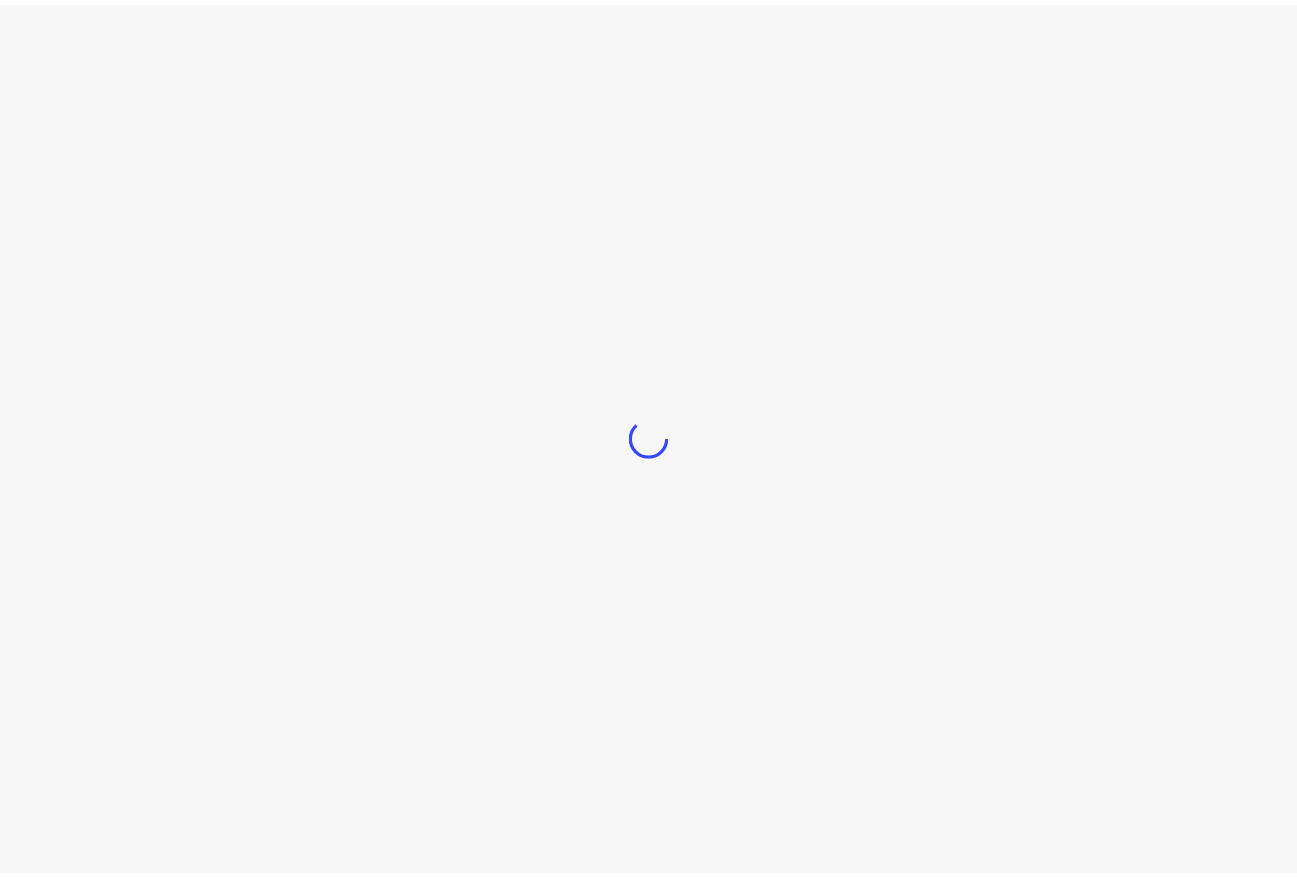scroll, scrollTop: 0, scrollLeft: 0, axis: both 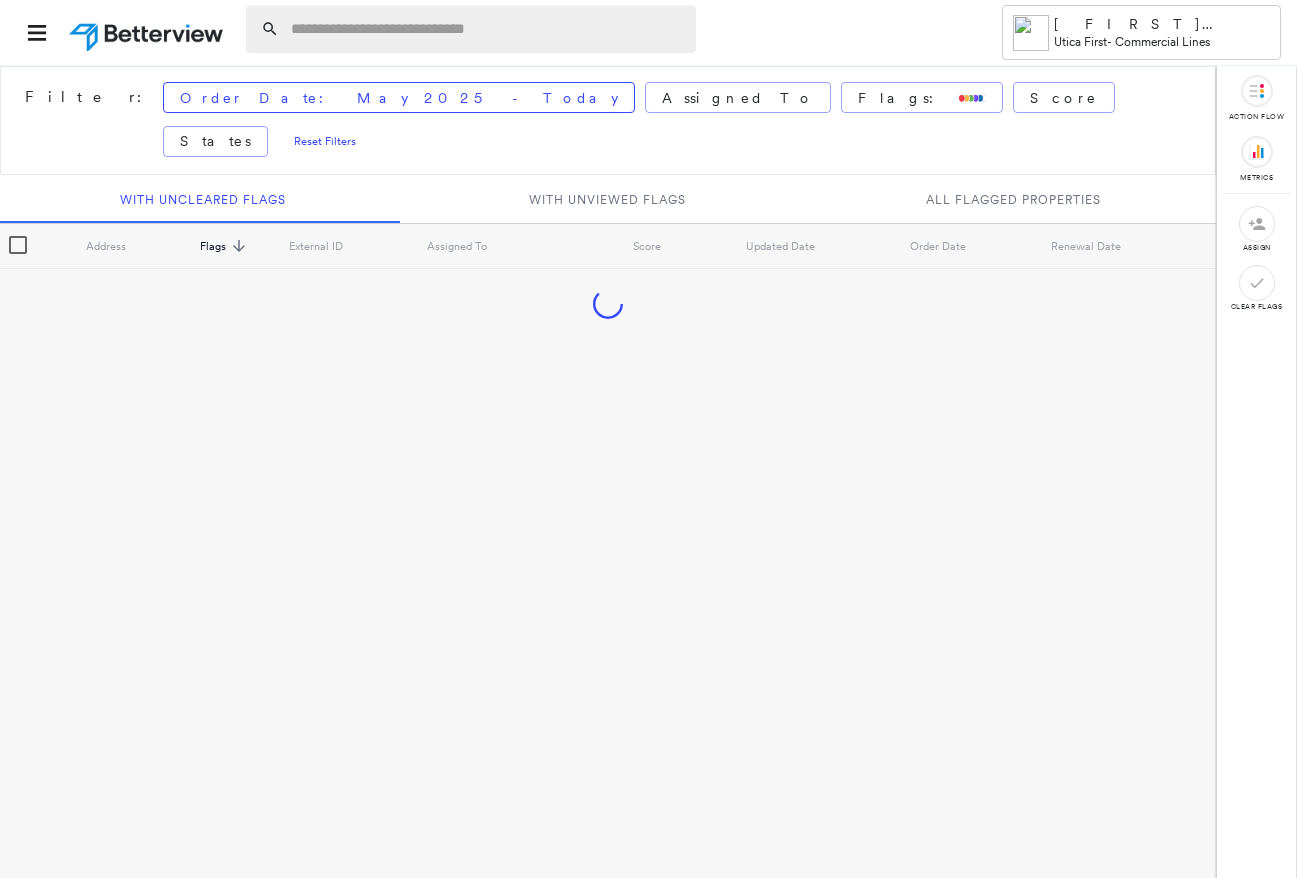 click at bounding box center [487, 29] 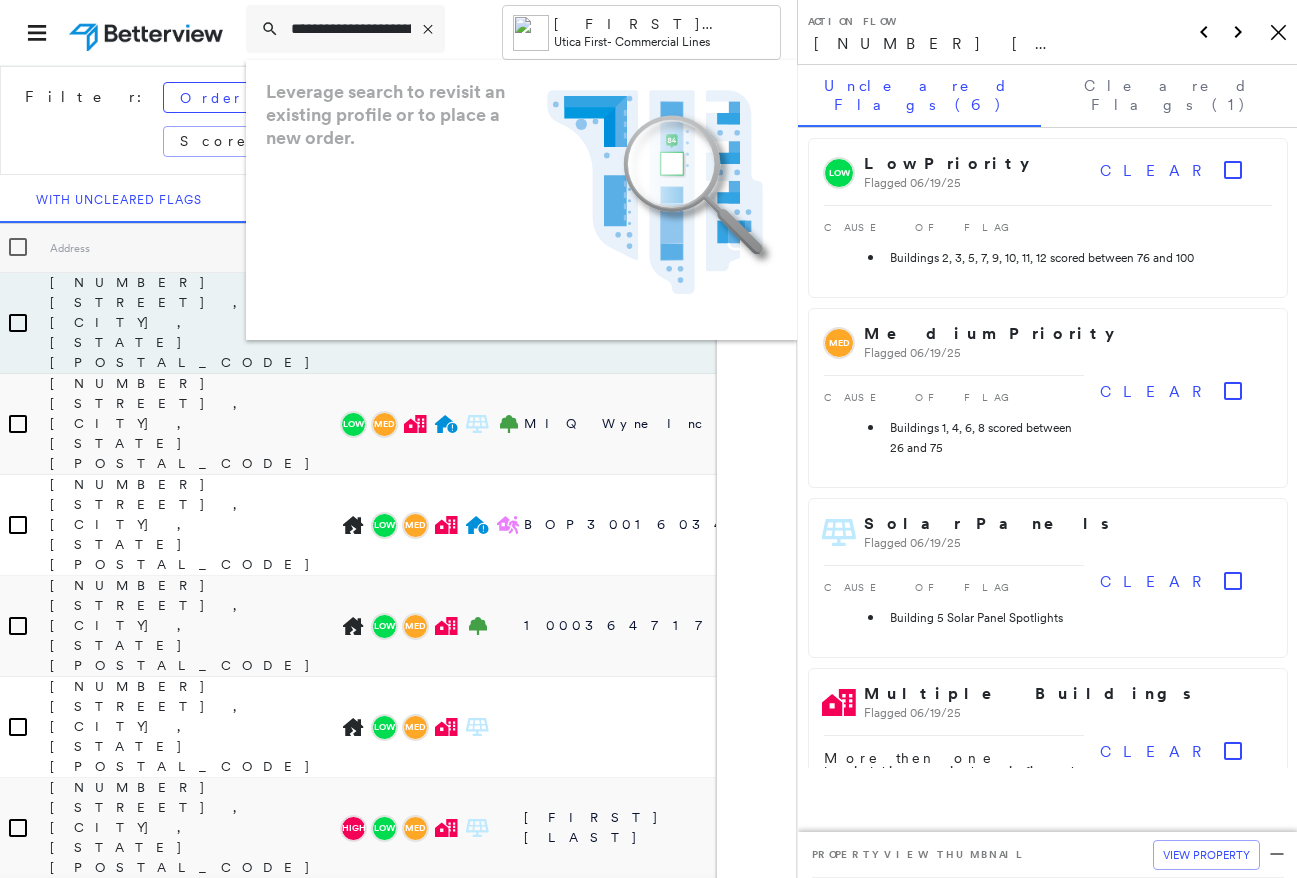 scroll, scrollTop: 0, scrollLeft: 57, axis: horizontal 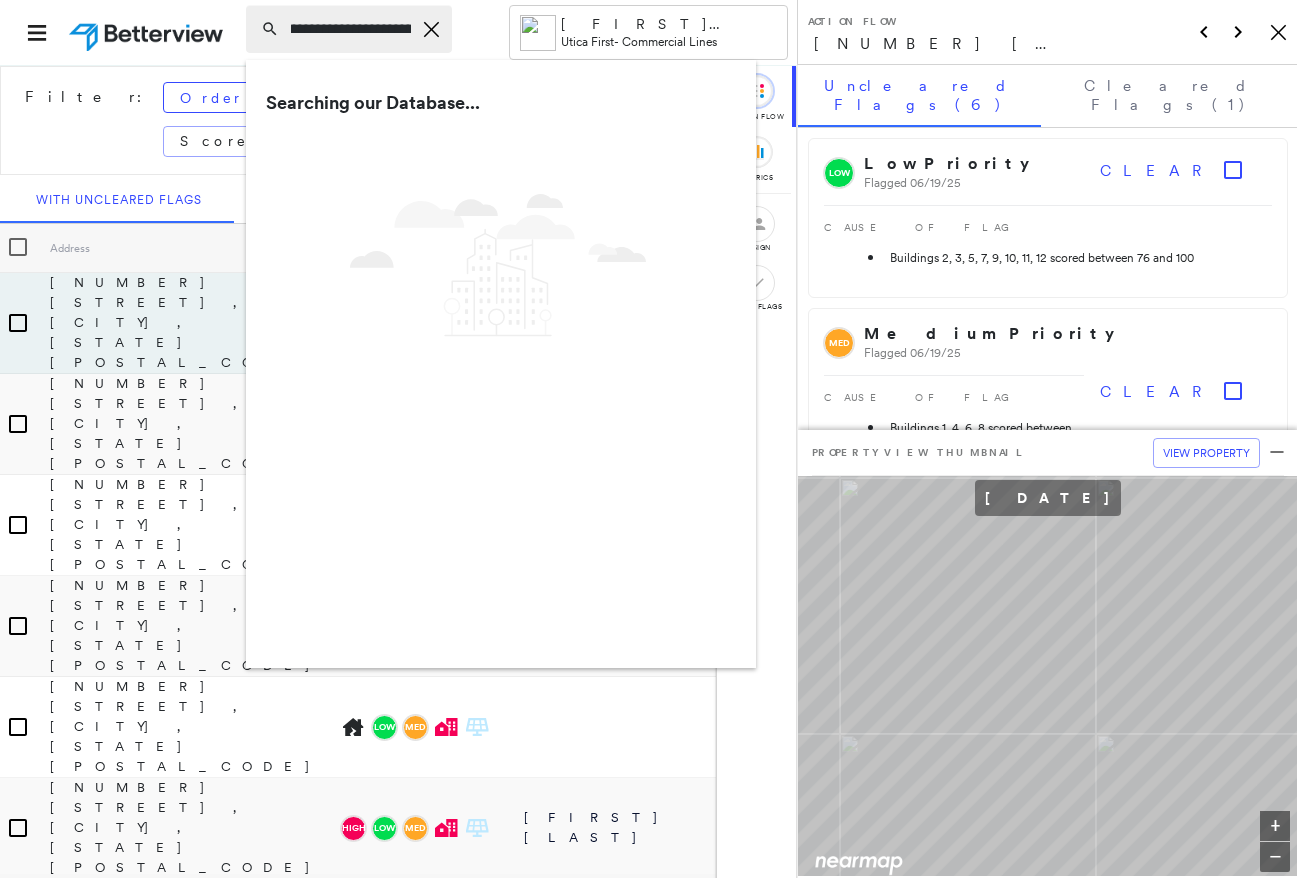 click on "**********" at bounding box center (351, 29) 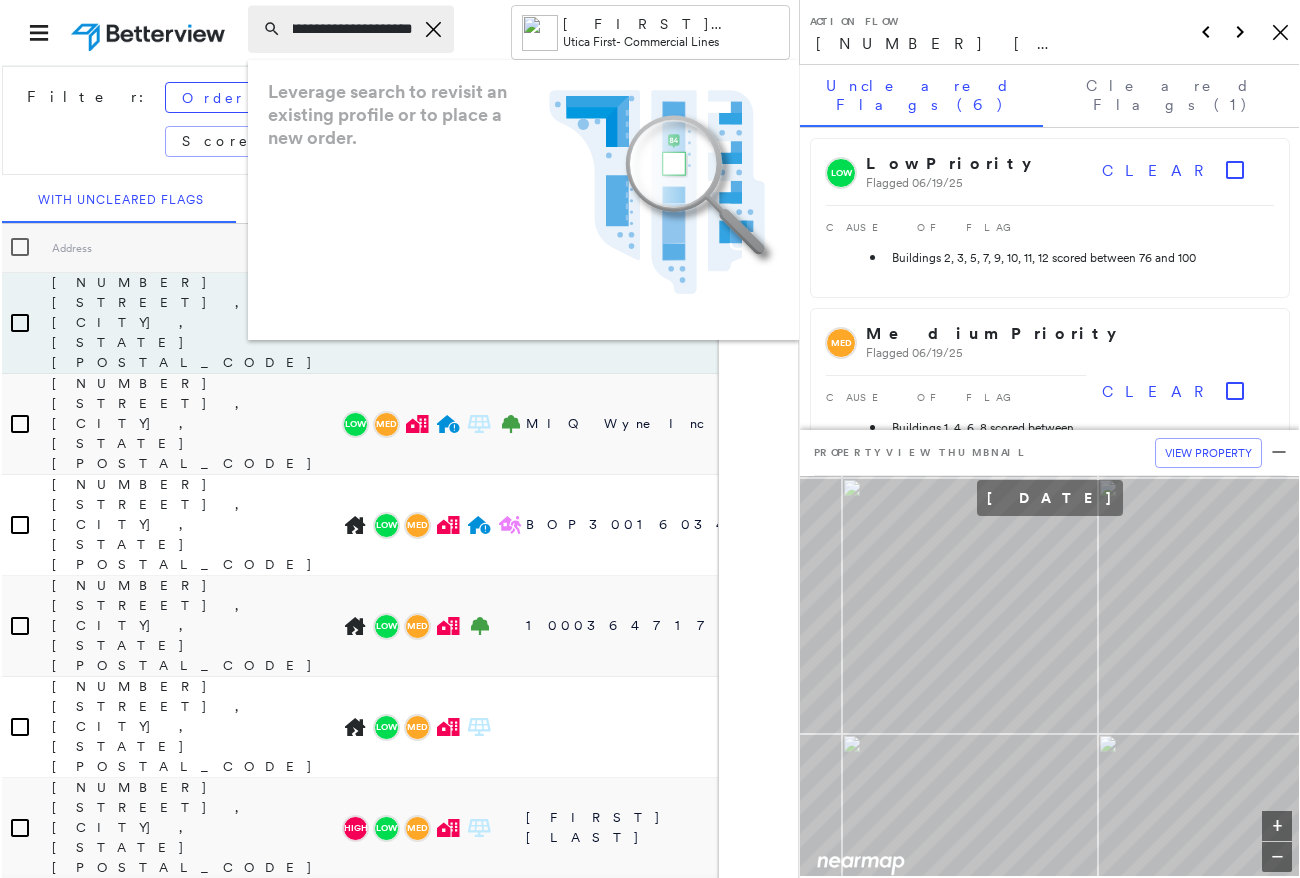 scroll, scrollTop: 0, scrollLeft: 212, axis: horizontal 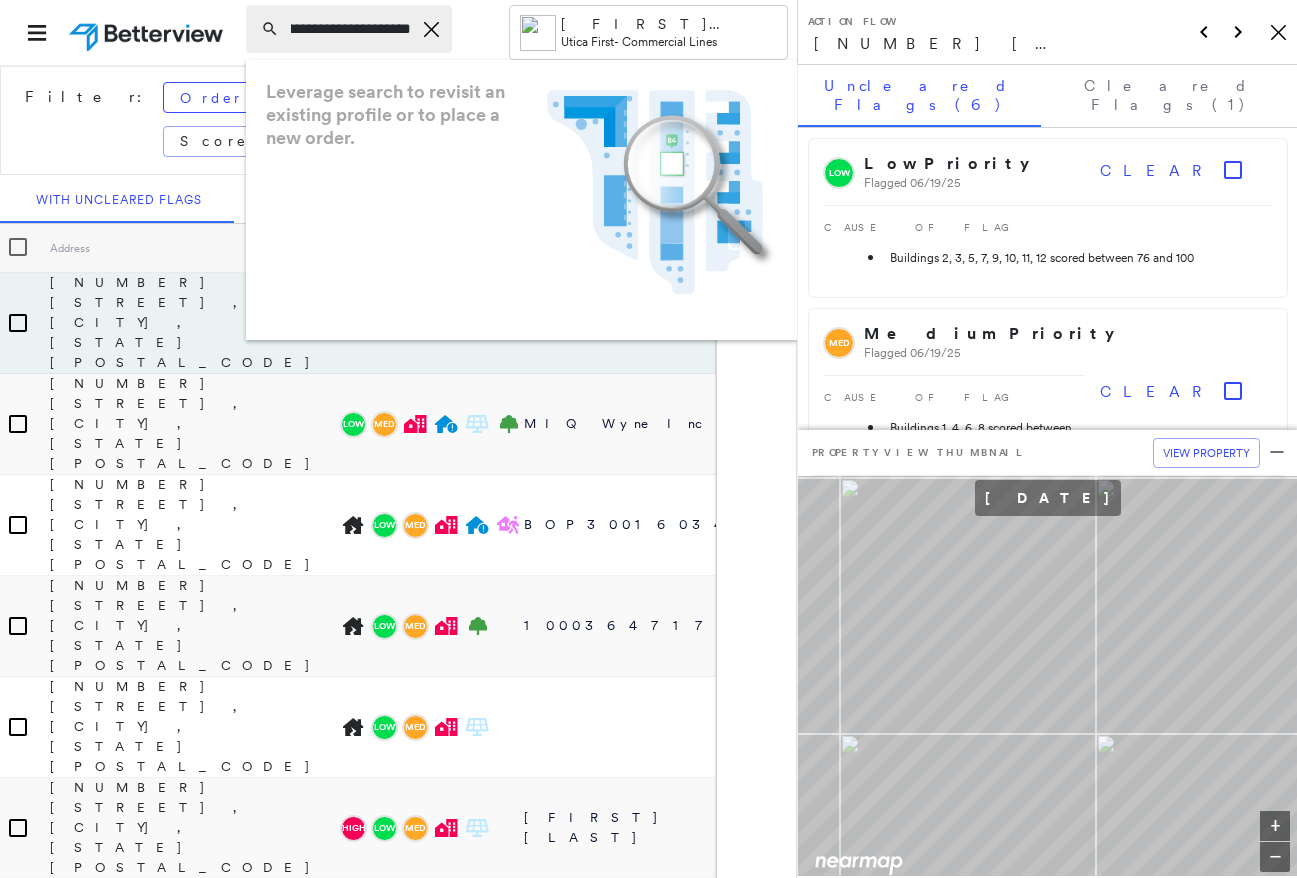 type on "**********" 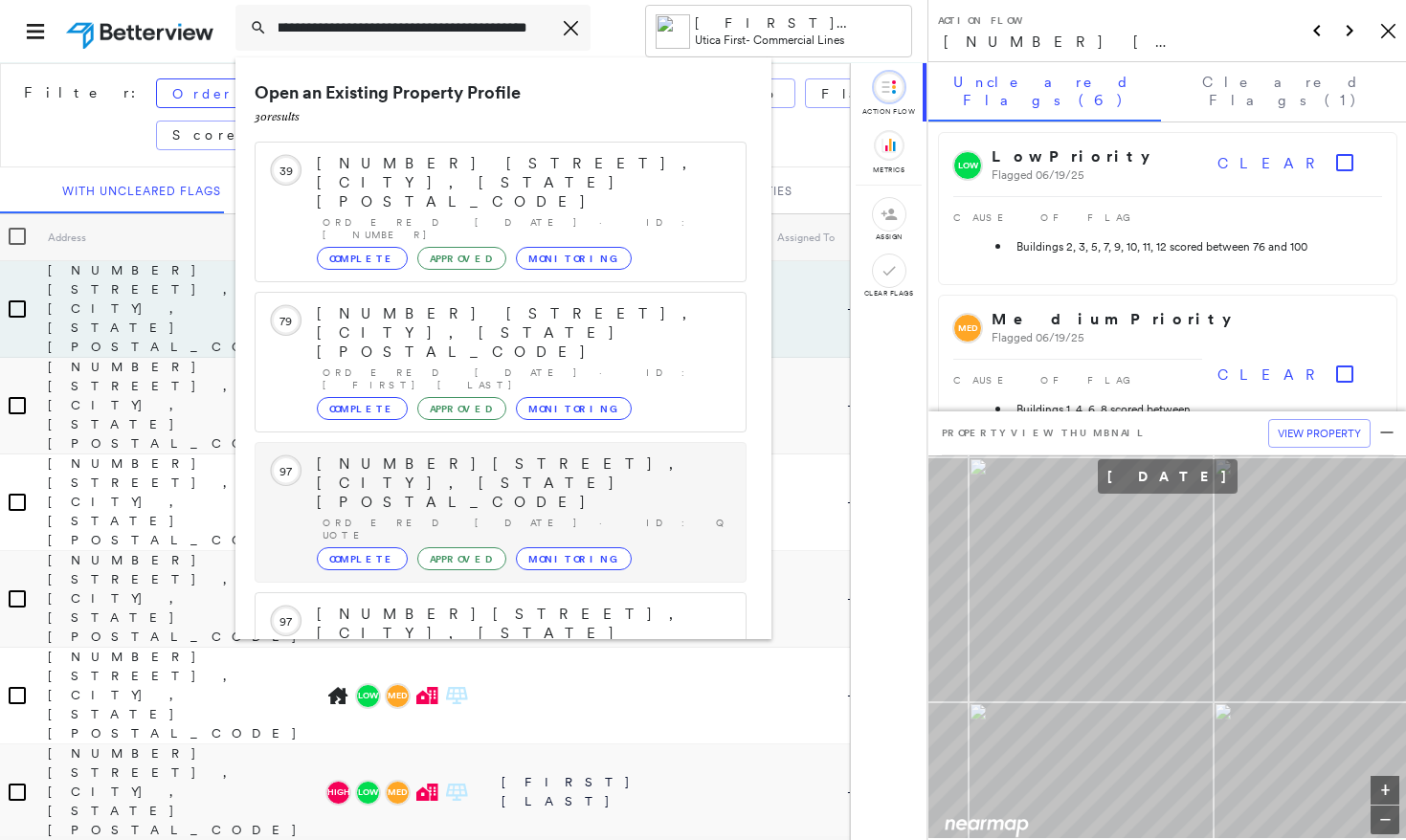 scroll, scrollTop: 0, scrollLeft: 41, axis: horizontal 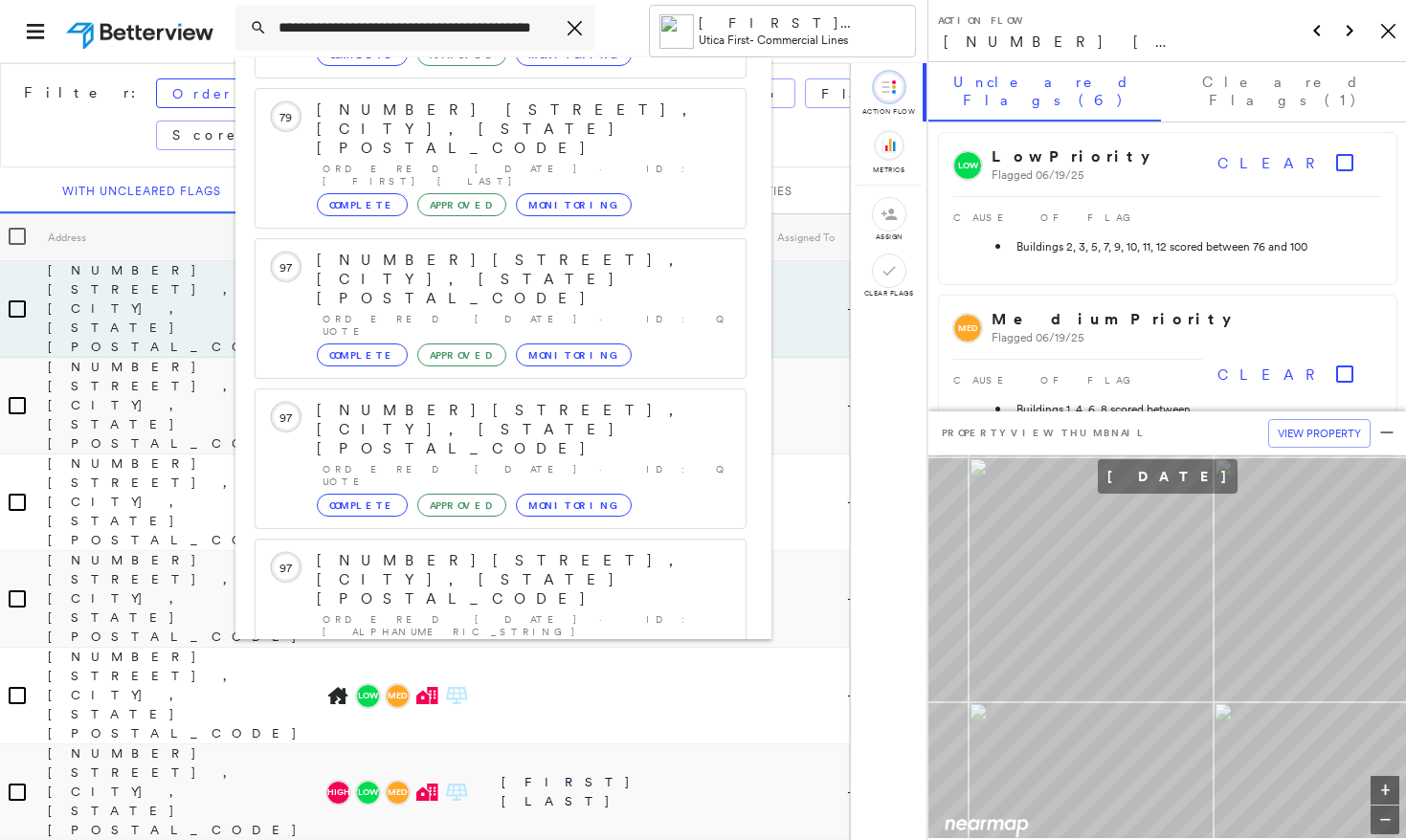 click on "[NUMBER] [STREET], [CITY], [STATE] [POSTAL_CODE]" at bounding box center [480, 859] 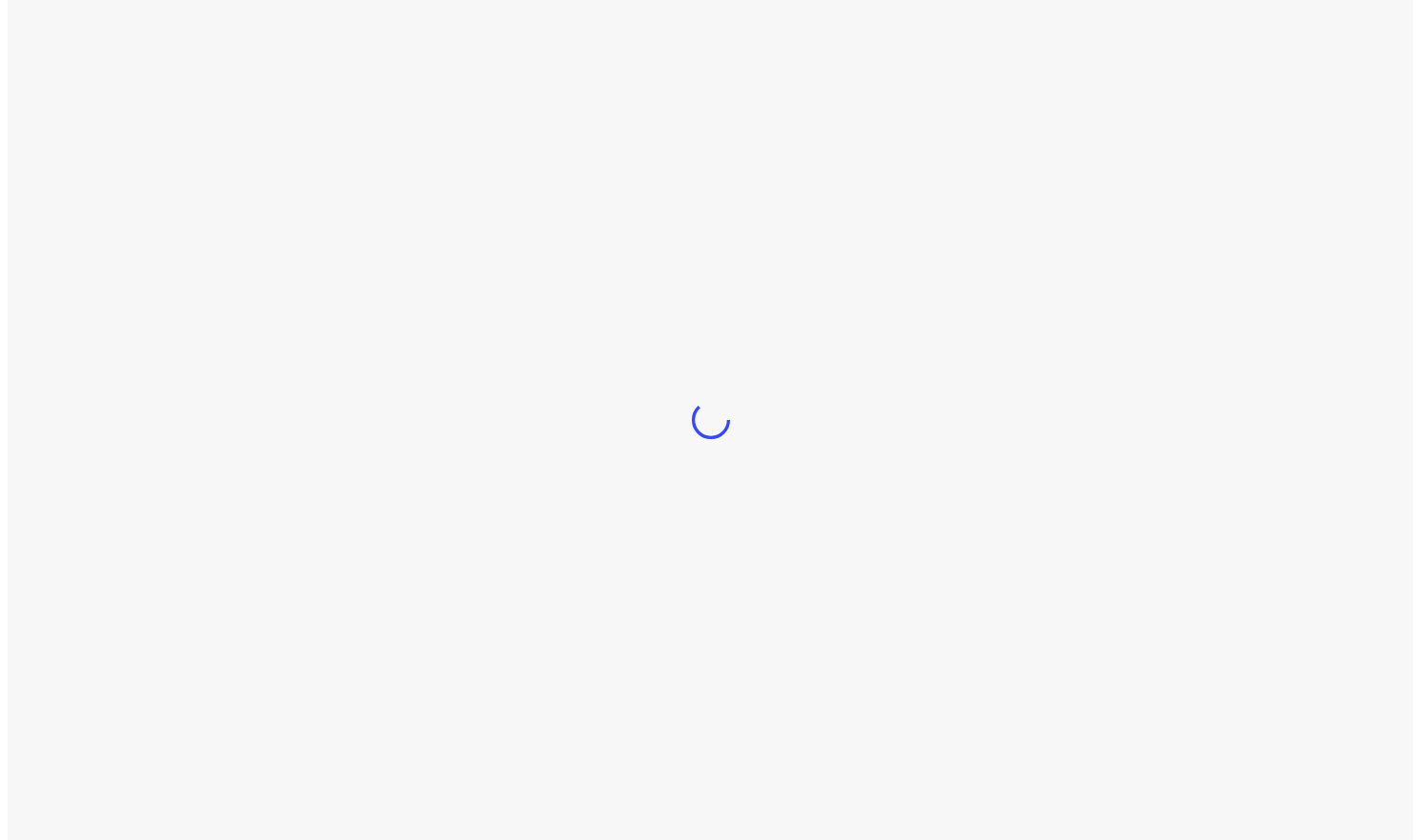 scroll, scrollTop: 0, scrollLeft: 0, axis: both 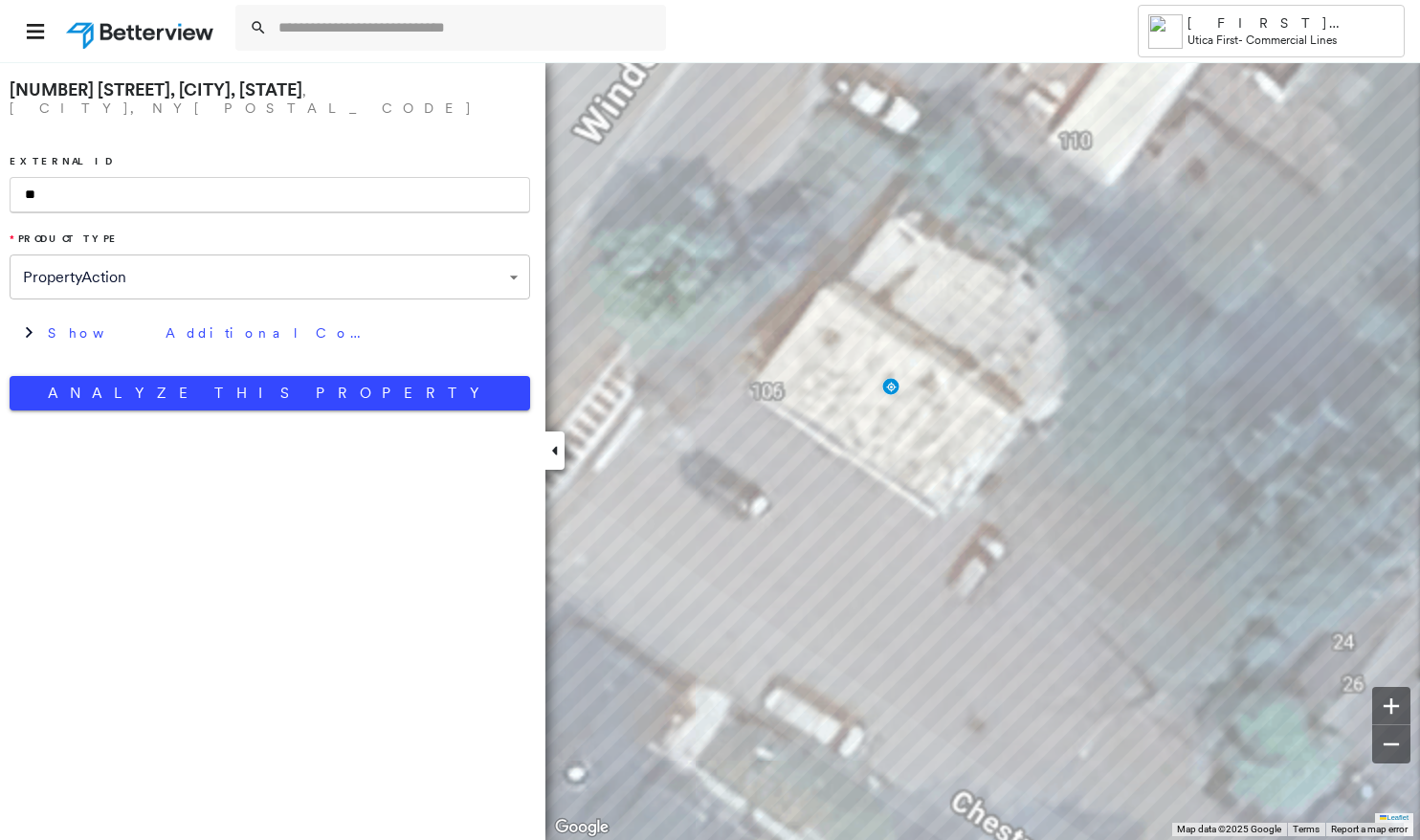 type on "*" 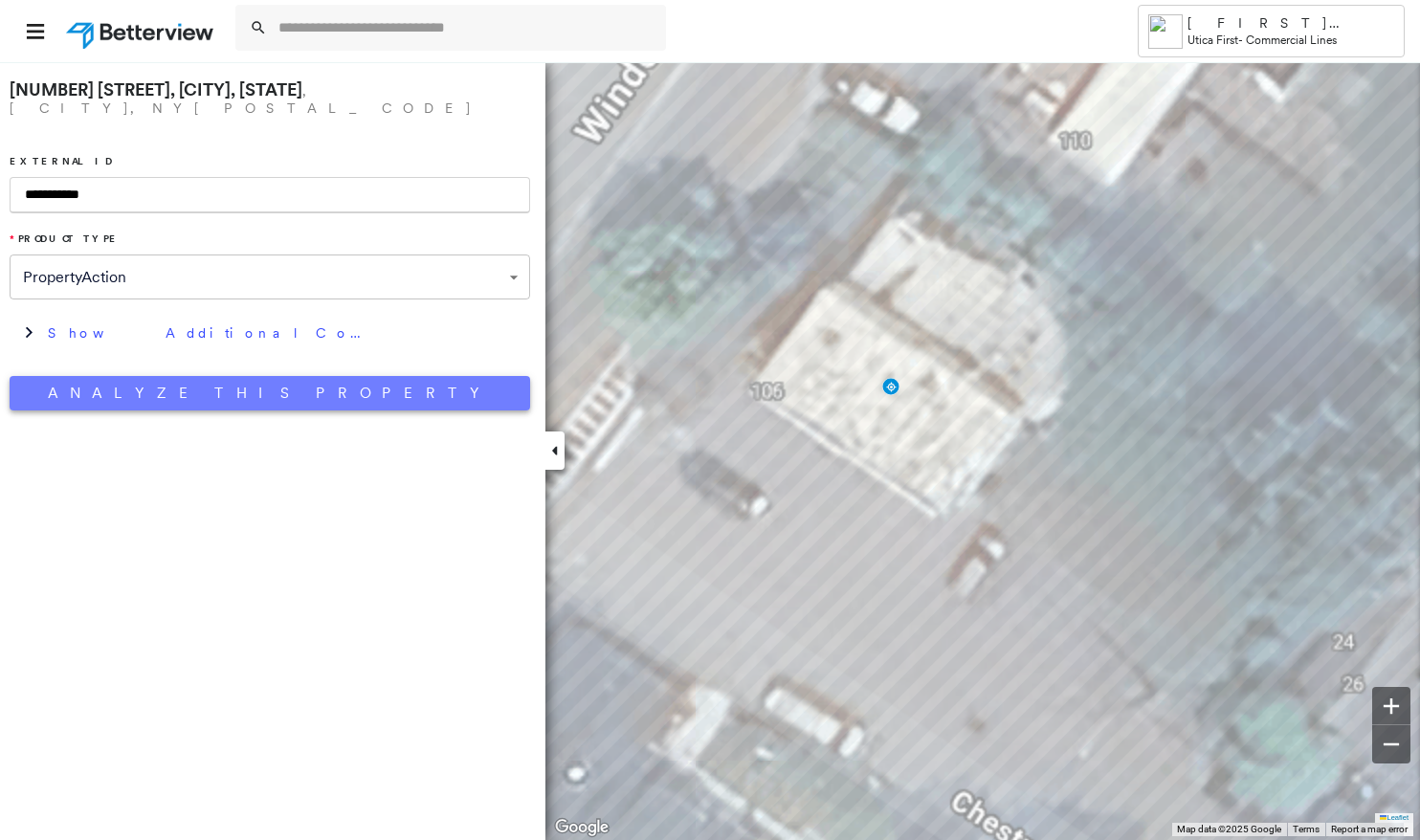 type on "**********" 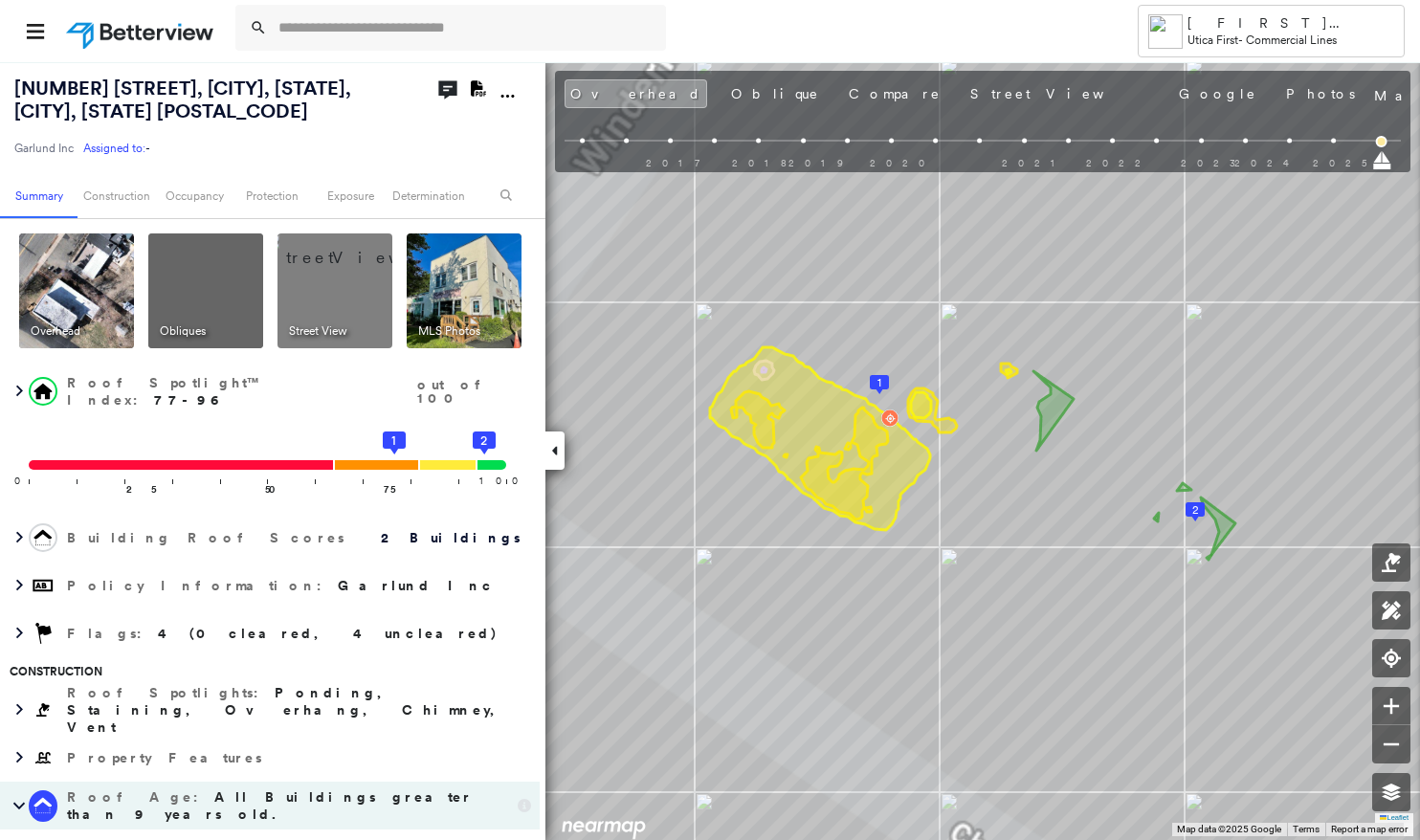 click on "Download PDF Report" 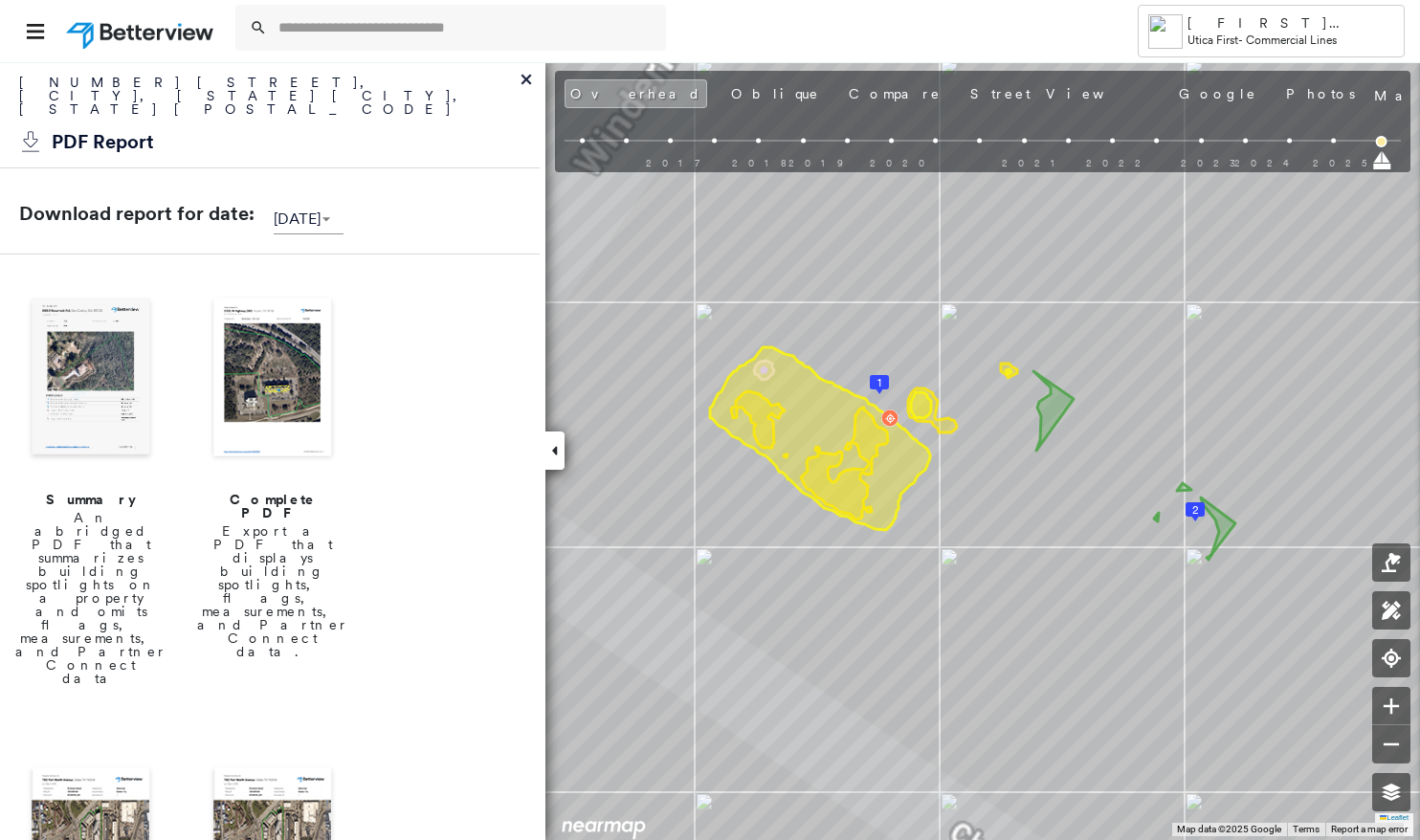 click at bounding box center [273, 379] 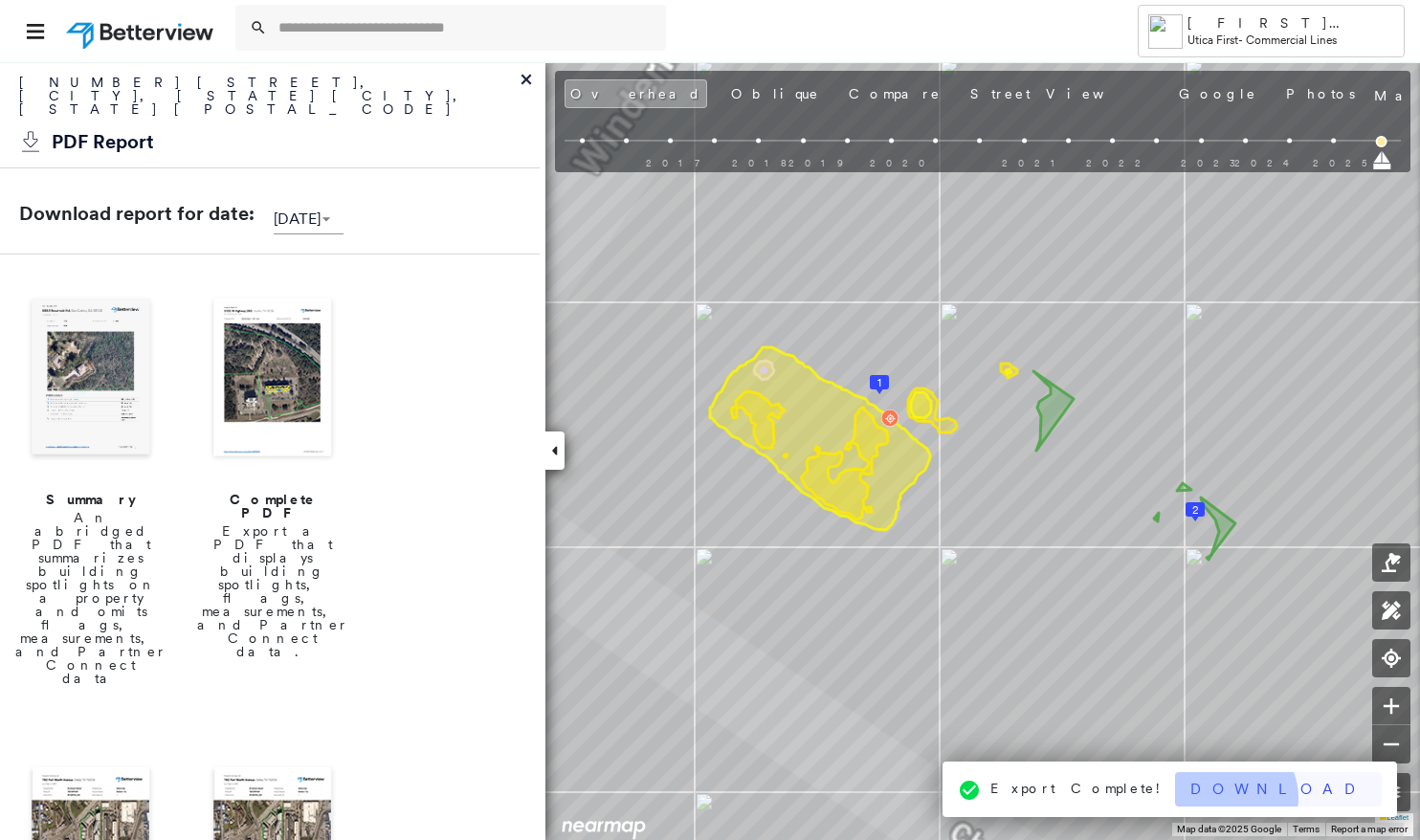 click on "Download" at bounding box center (1278, 789) 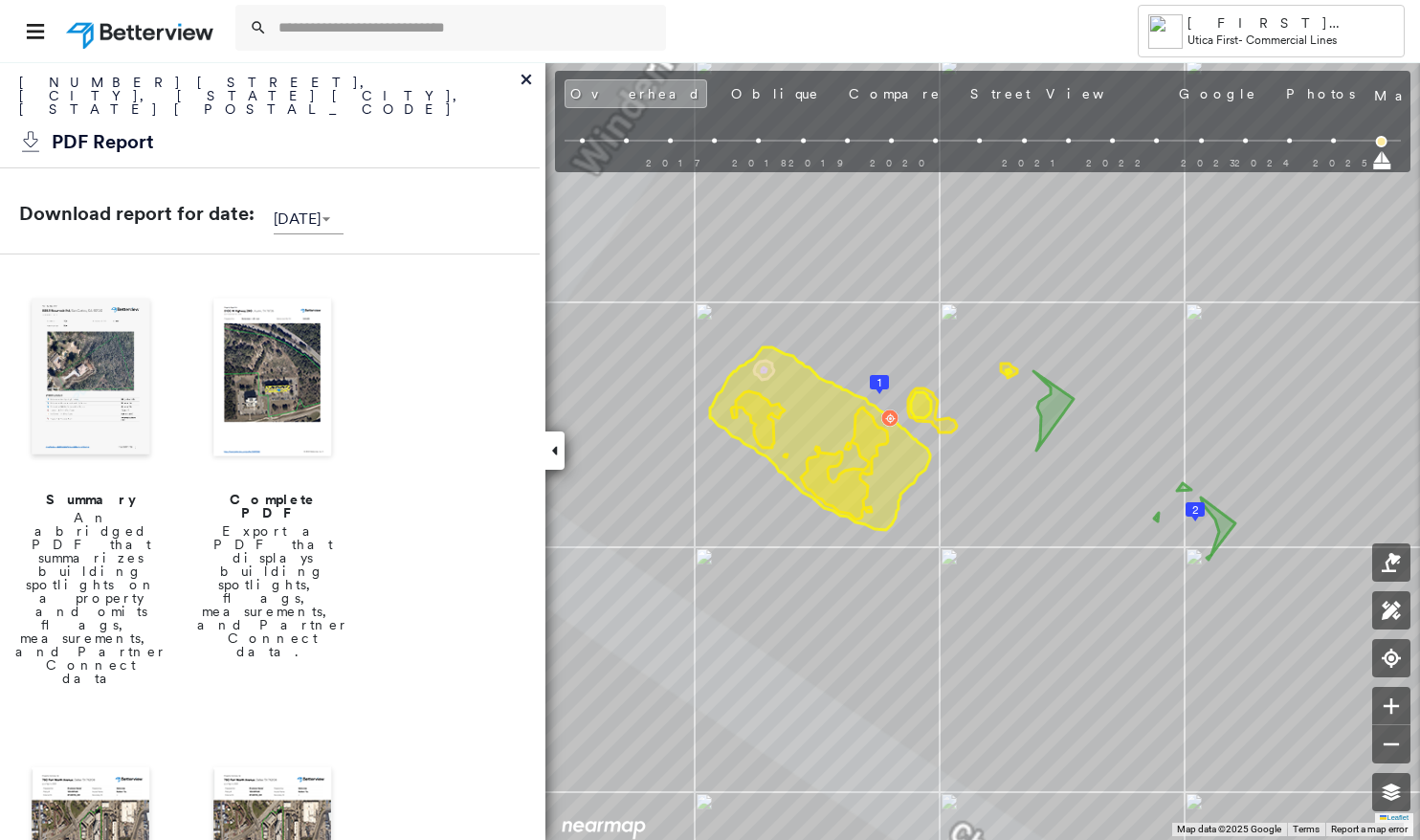 click at bounding box center (273, 379) 